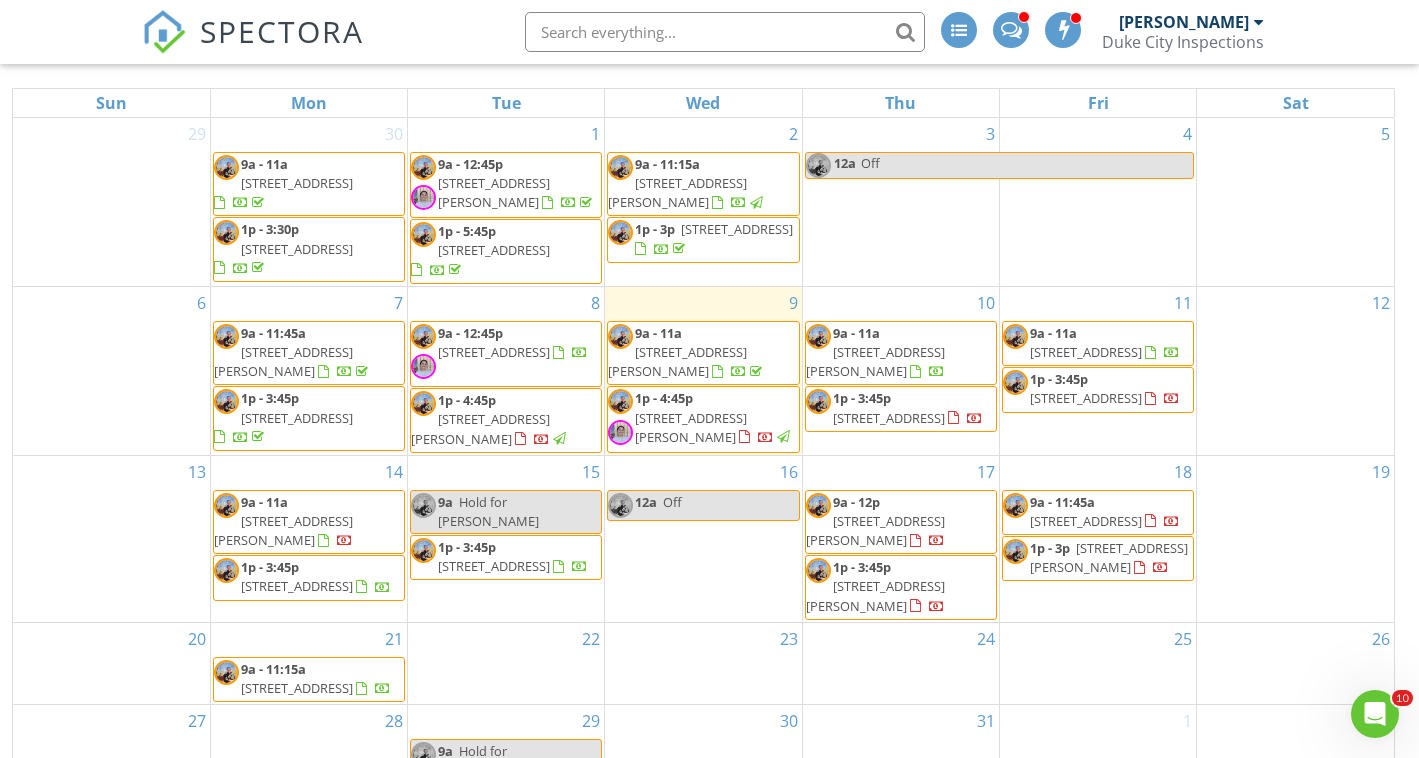scroll, scrollTop: 0, scrollLeft: 0, axis: both 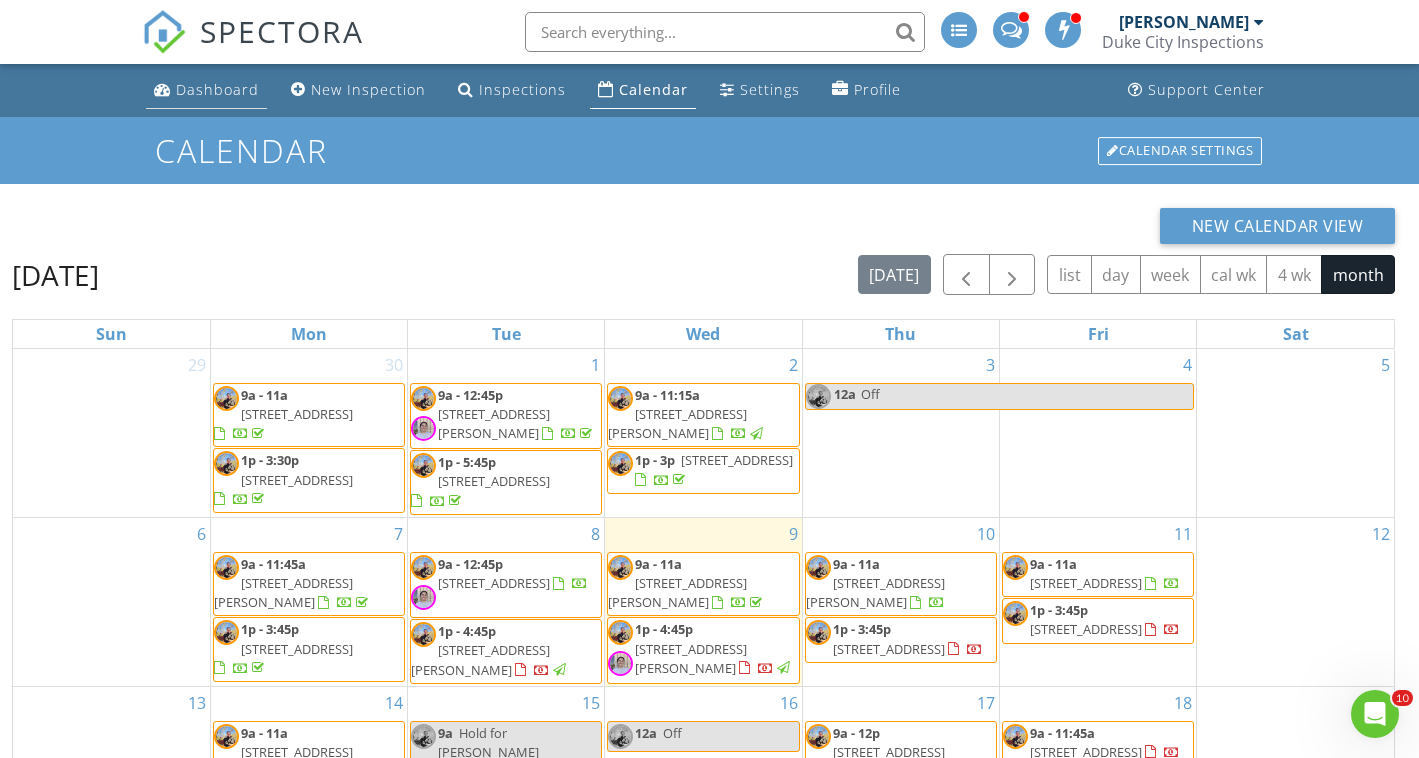 click on "Dashboard" at bounding box center [217, 89] 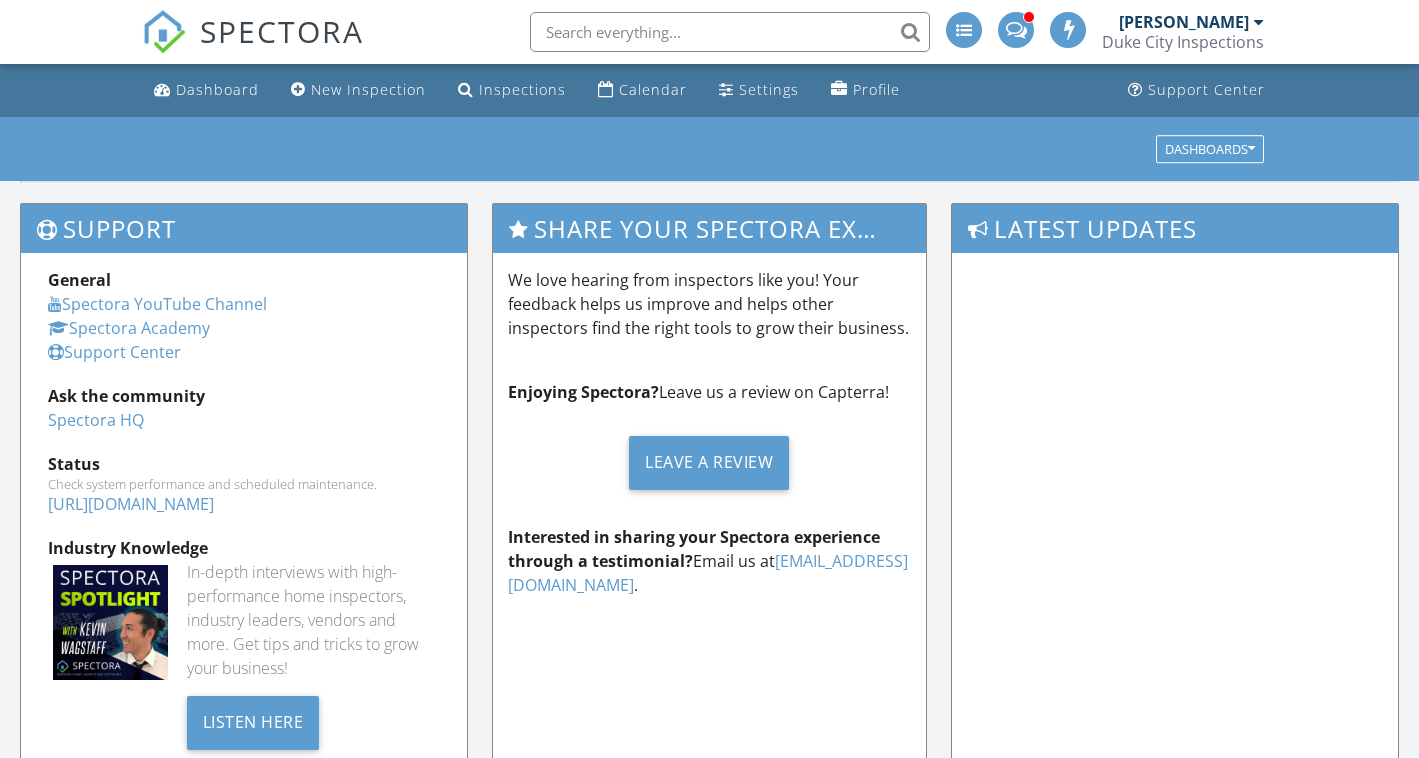 scroll, scrollTop: 0, scrollLeft: 0, axis: both 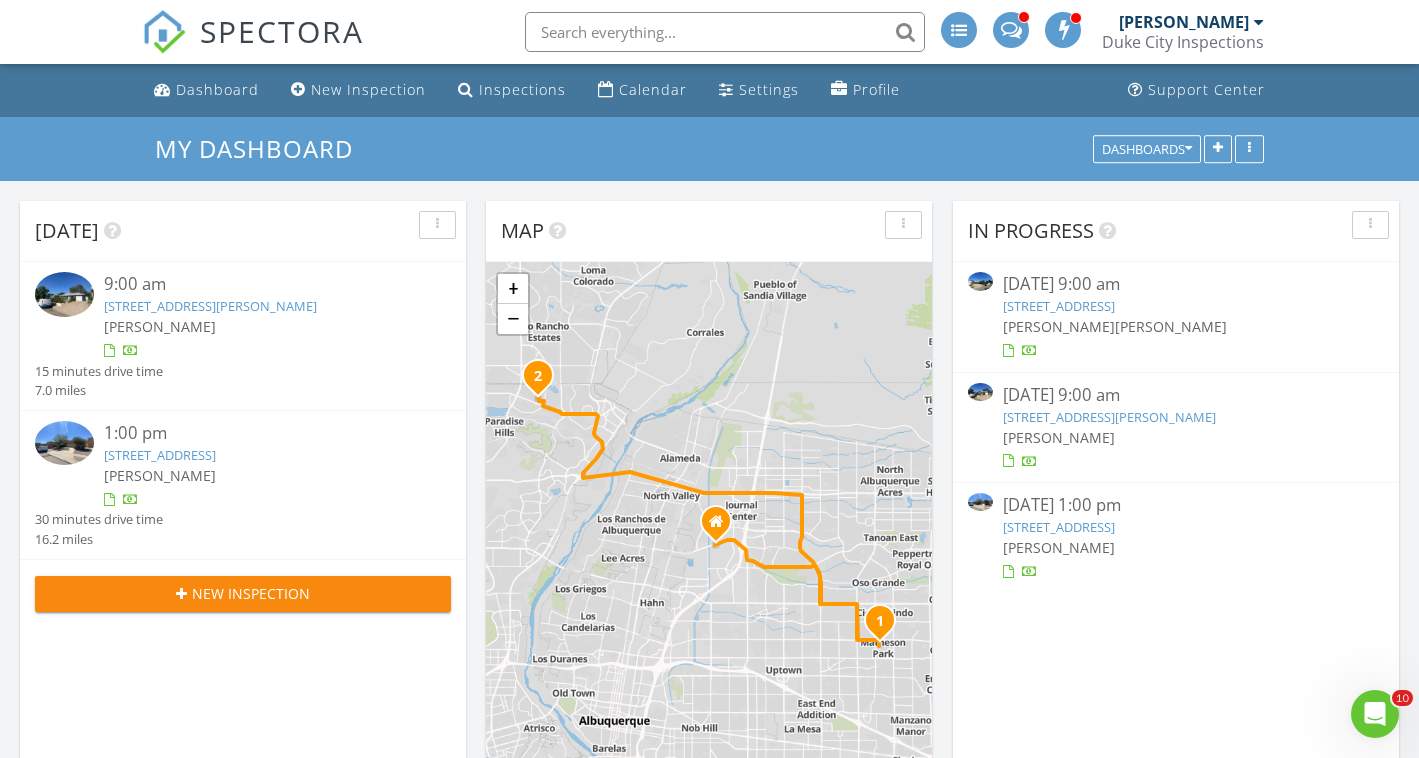 click on "[STREET_ADDRESS]" at bounding box center (160, 455) 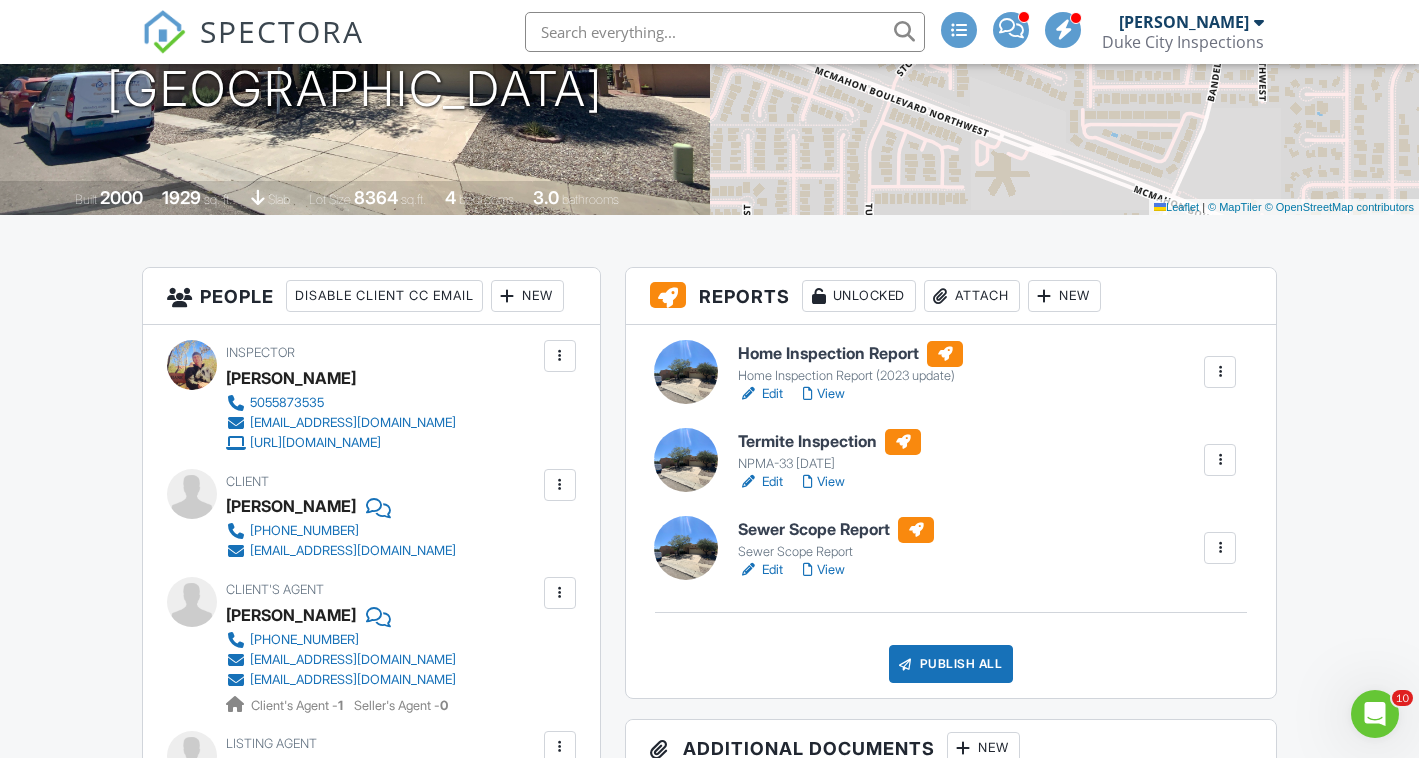 scroll, scrollTop: 0, scrollLeft: 0, axis: both 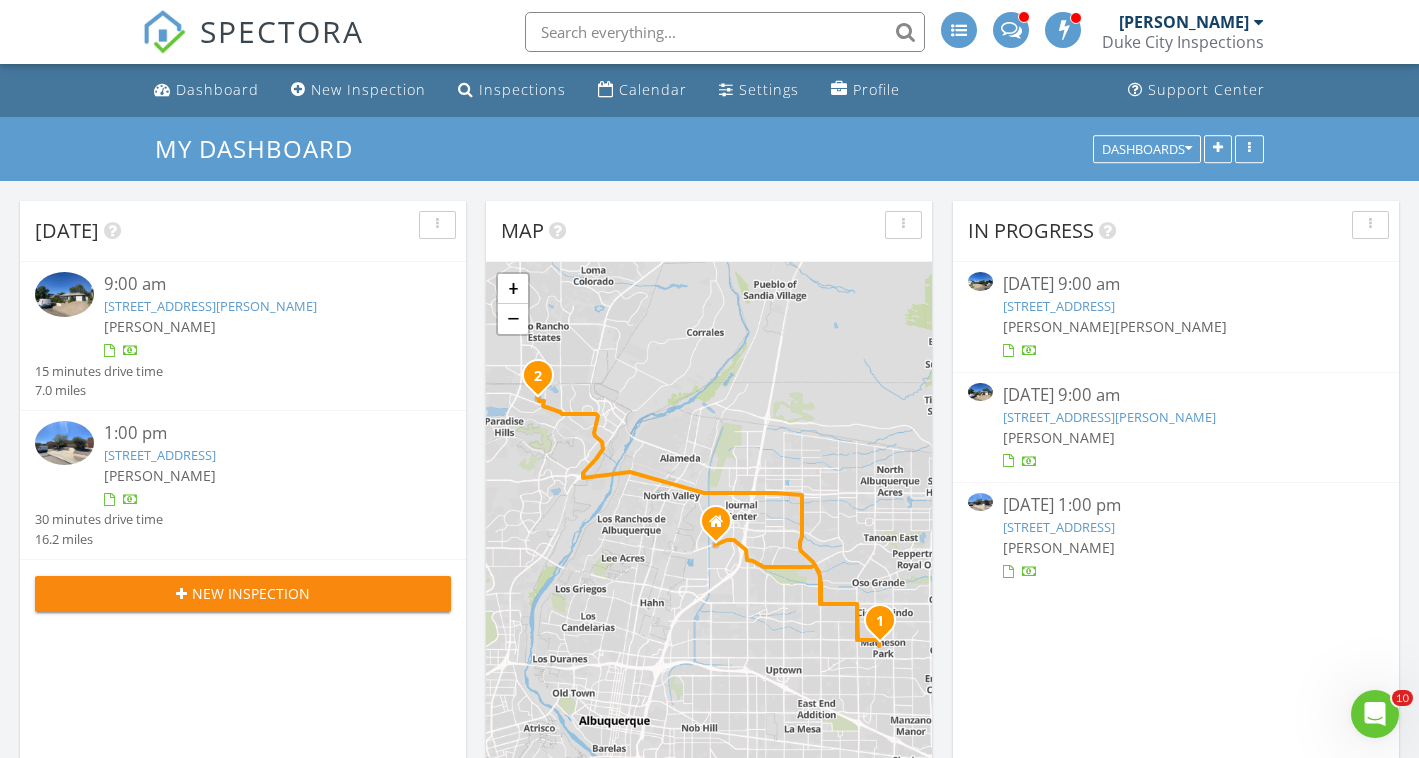 click on "[STREET_ADDRESS][PERSON_NAME]" at bounding box center [210, 306] 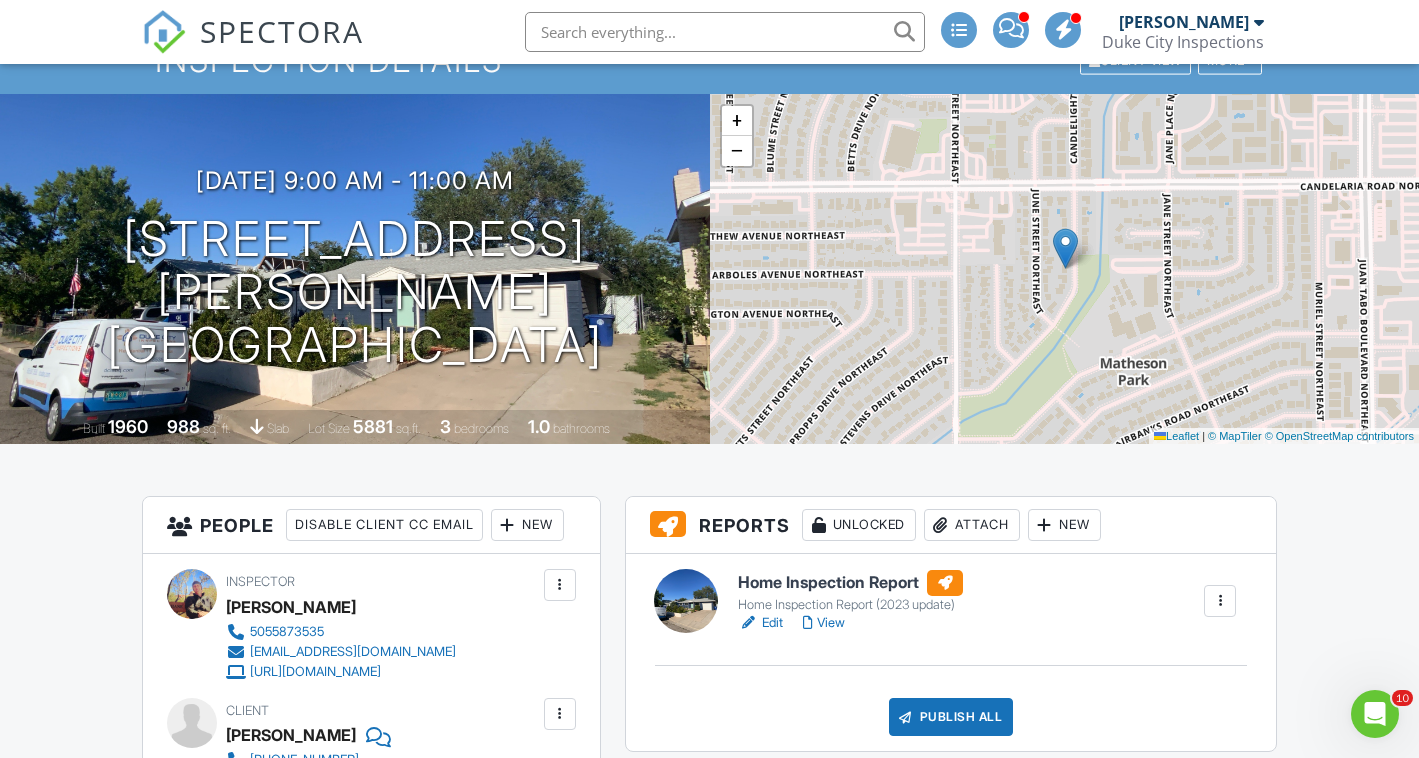 scroll, scrollTop: 164, scrollLeft: 0, axis: vertical 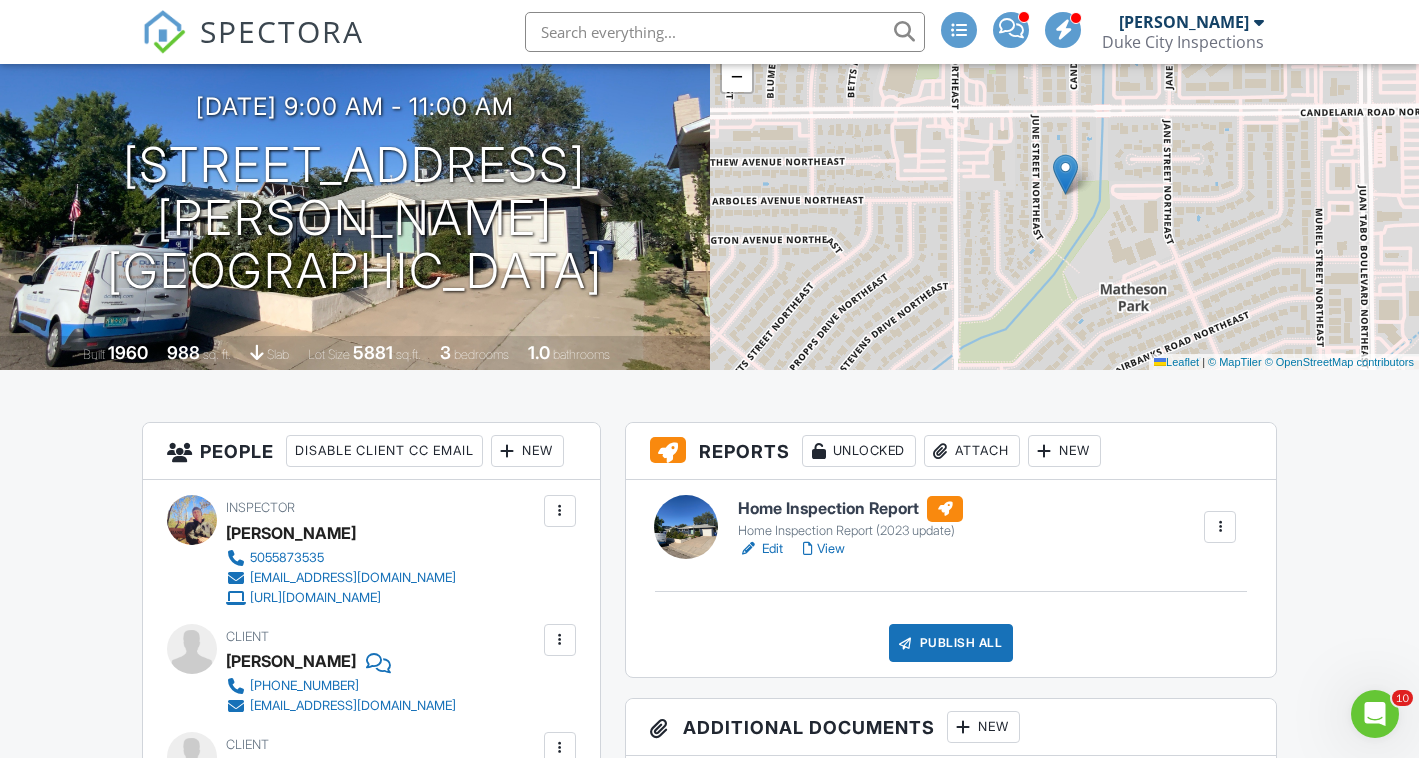 click on "Edit" at bounding box center [760, 549] 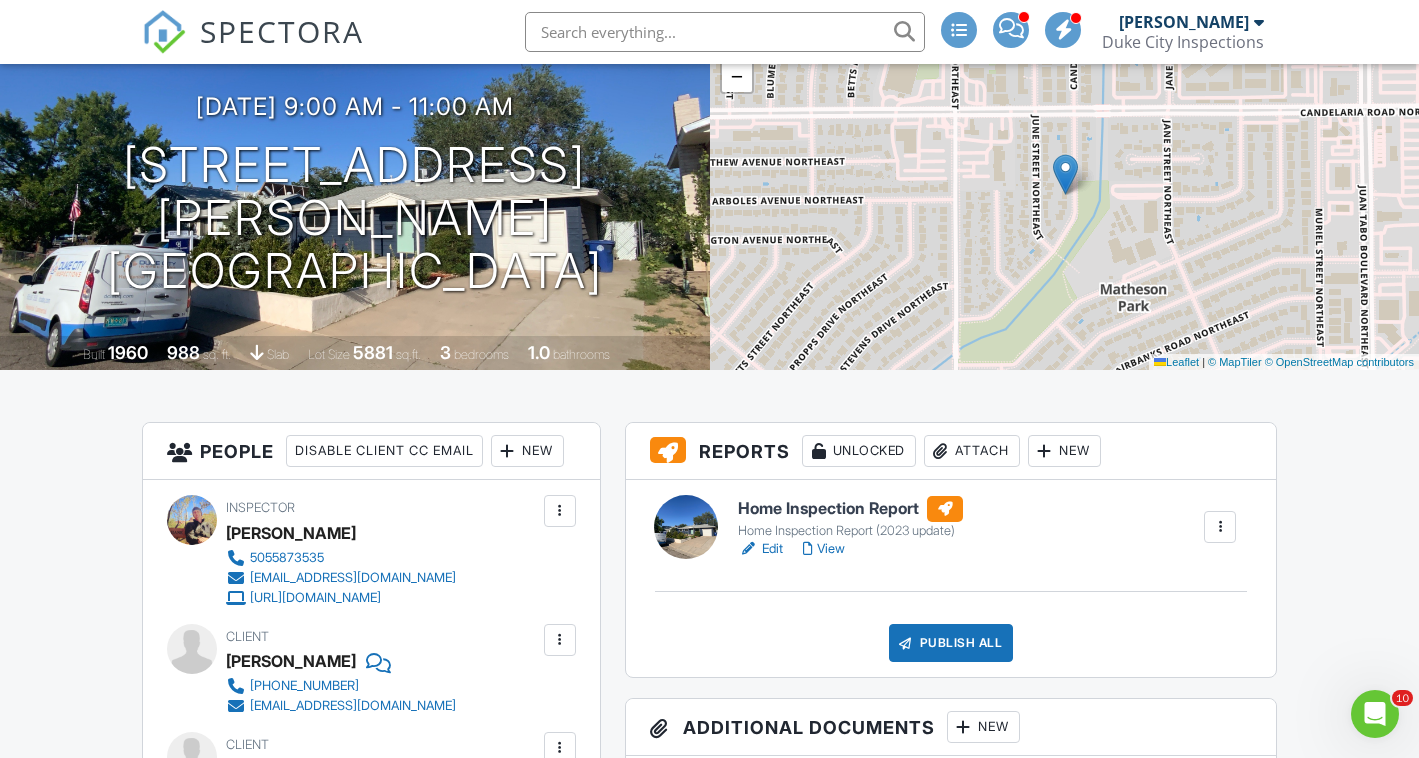 scroll, scrollTop: 0, scrollLeft: 0, axis: both 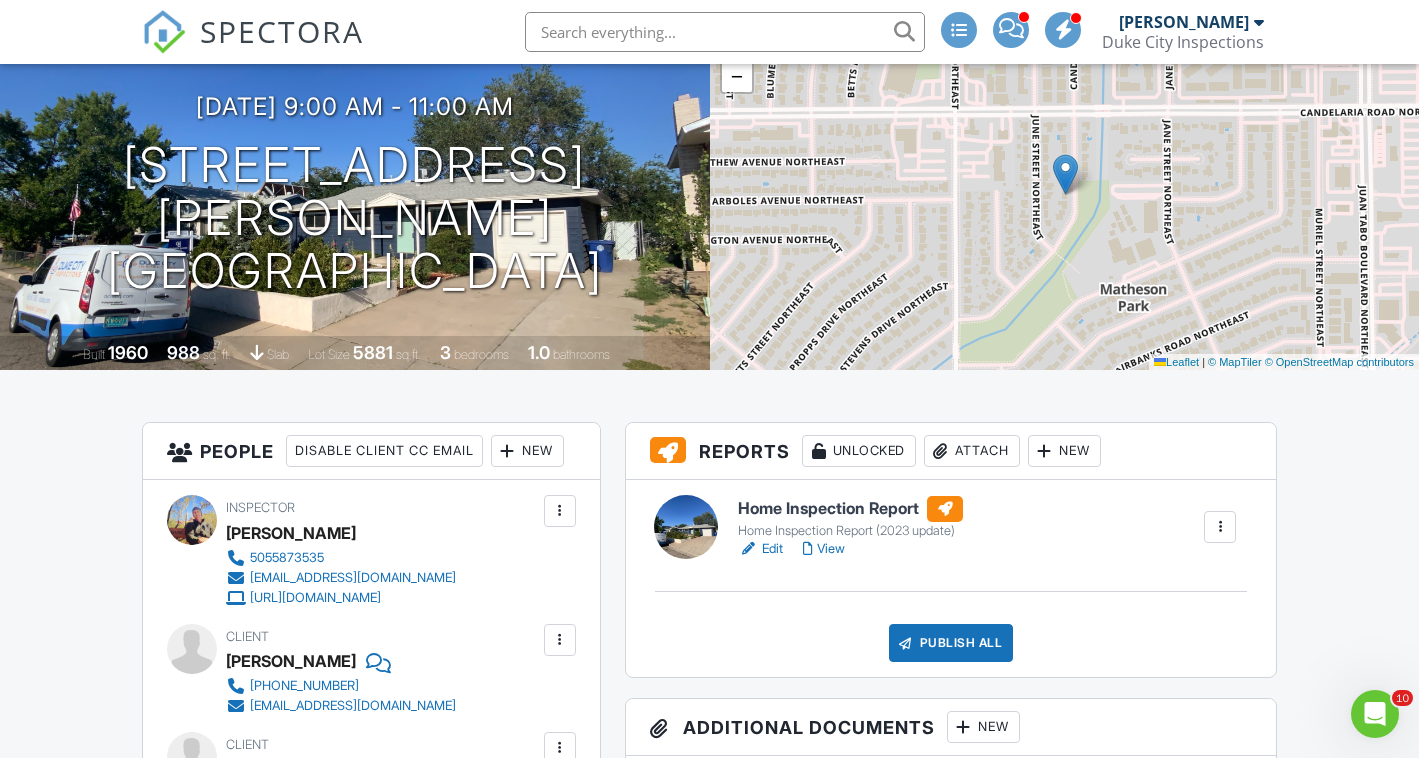 click on "View" at bounding box center [824, 549] 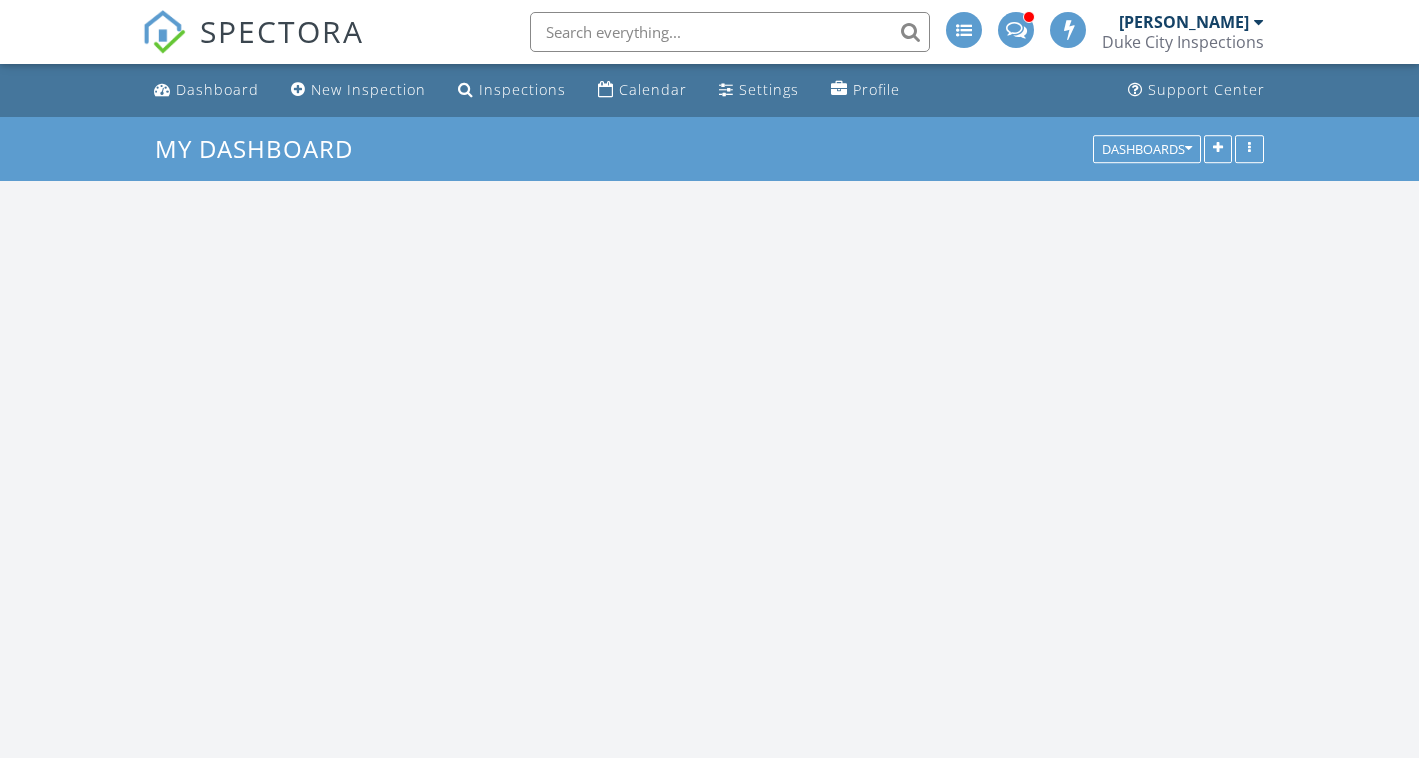 scroll, scrollTop: 0, scrollLeft: 0, axis: both 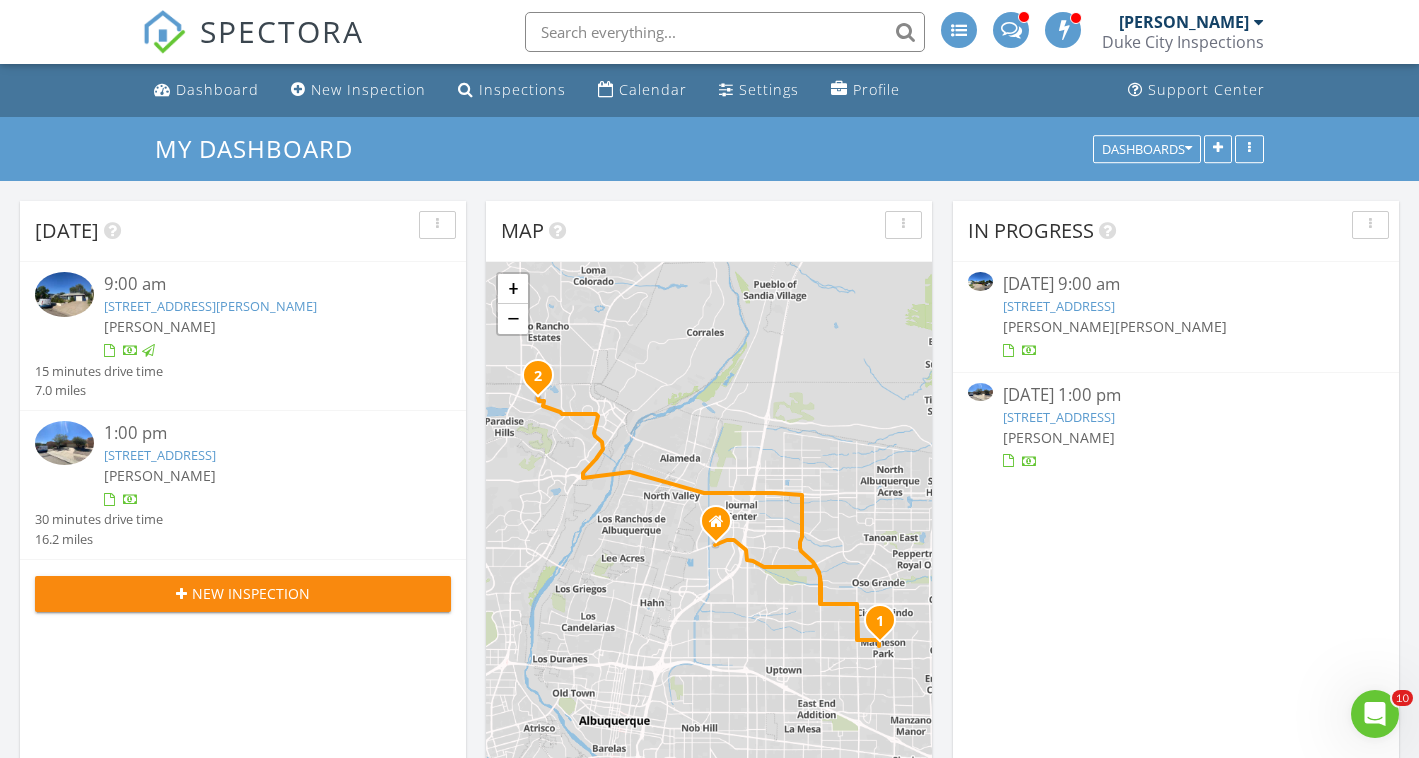 click on "5200 Pebble Rd NW, Albuquerque, NM 87114" at bounding box center (160, 455) 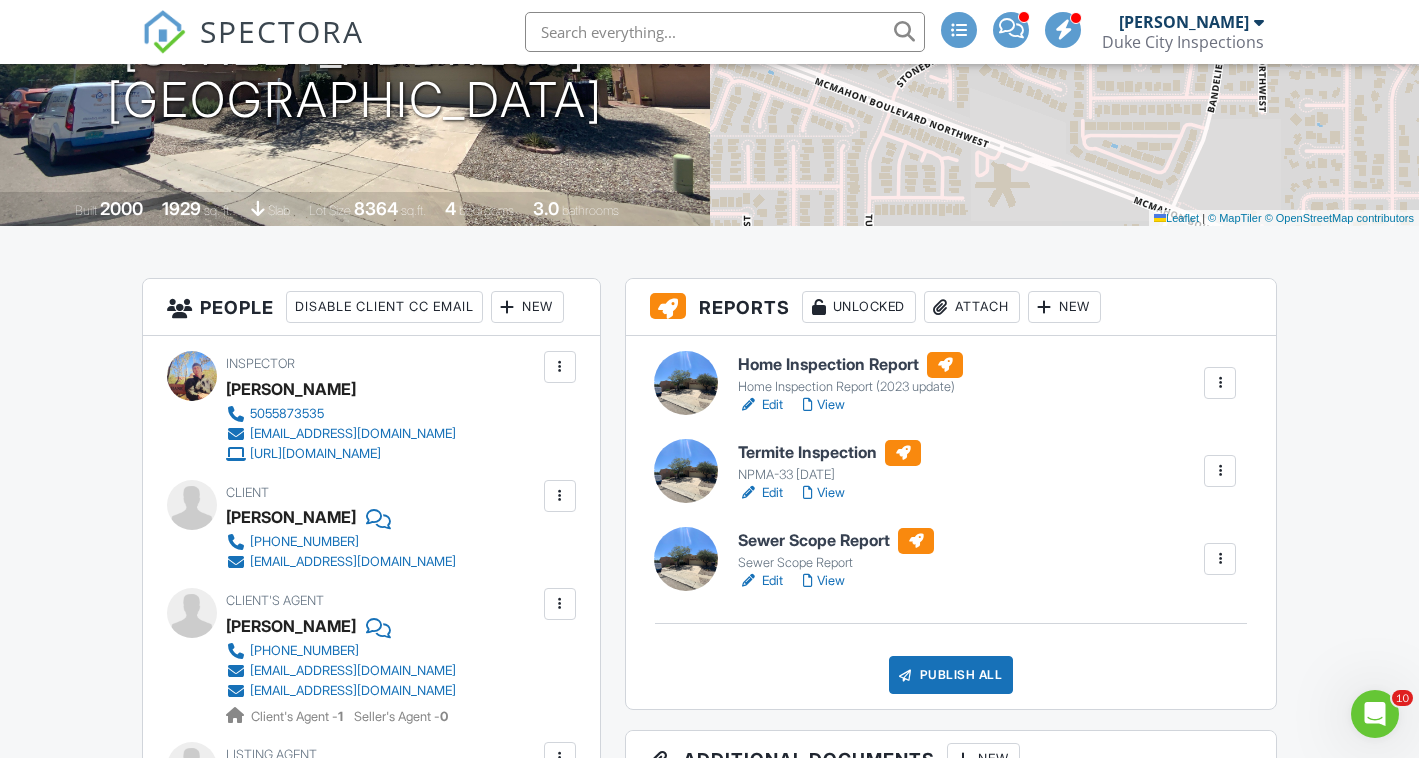 scroll, scrollTop: 337, scrollLeft: 0, axis: vertical 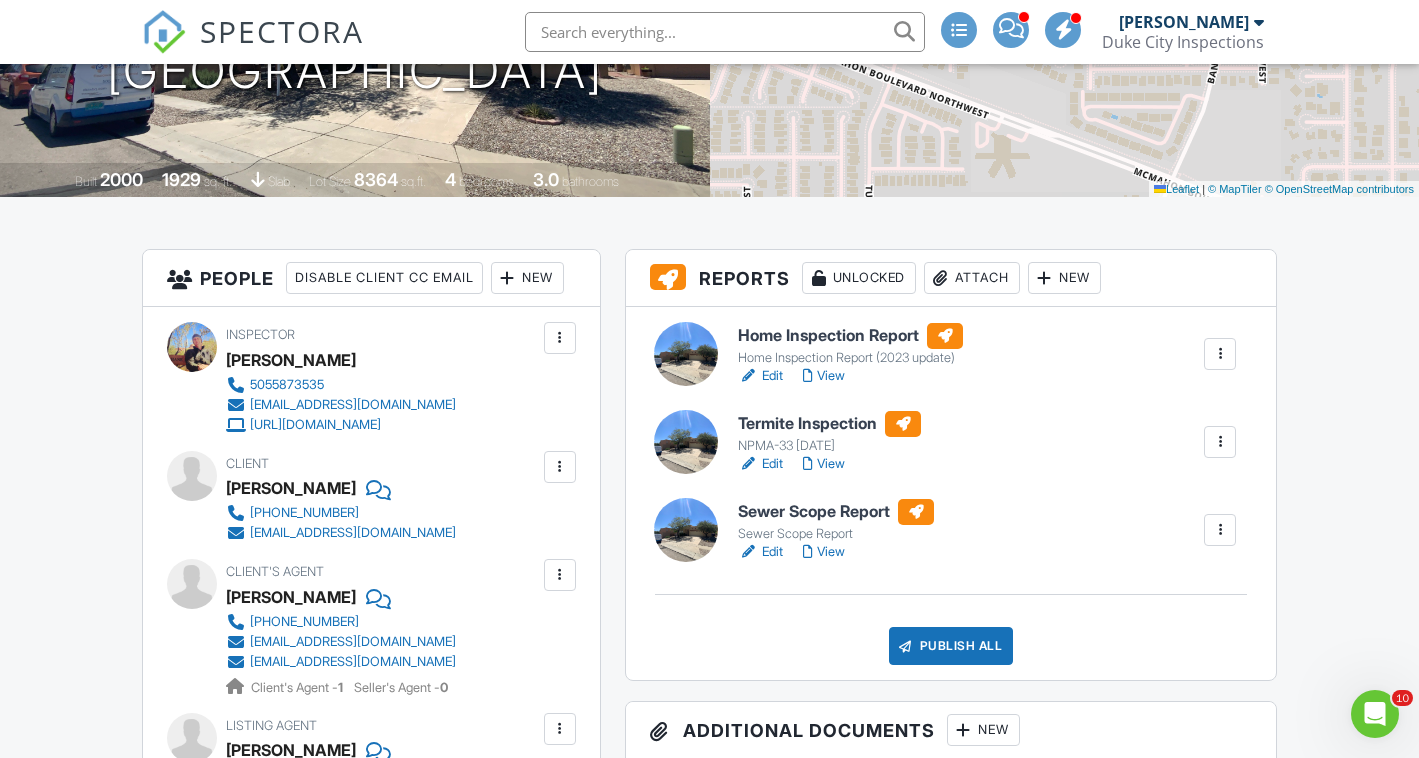 click on "View" at bounding box center (824, 464) 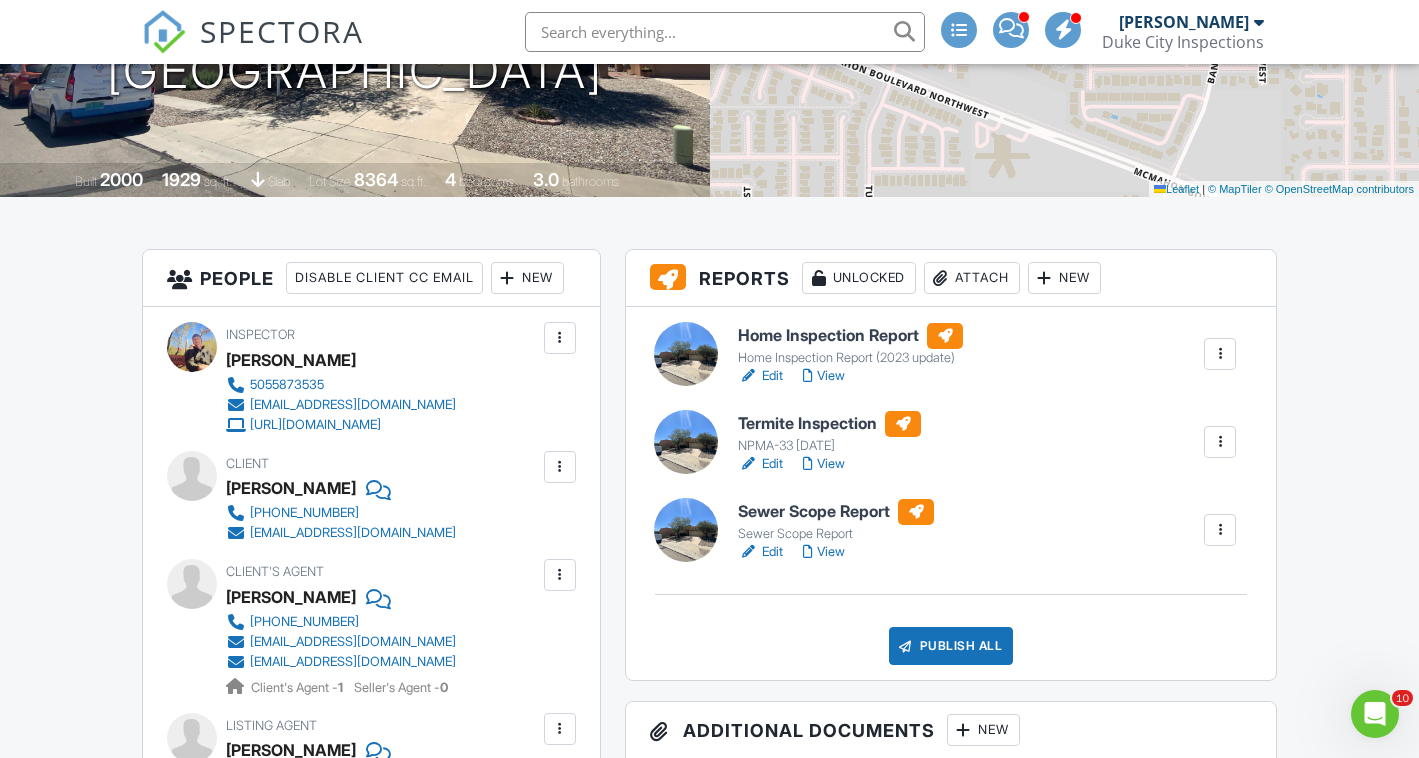 scroll, scrollTop: 0, scrollLeft: 0, axis: both 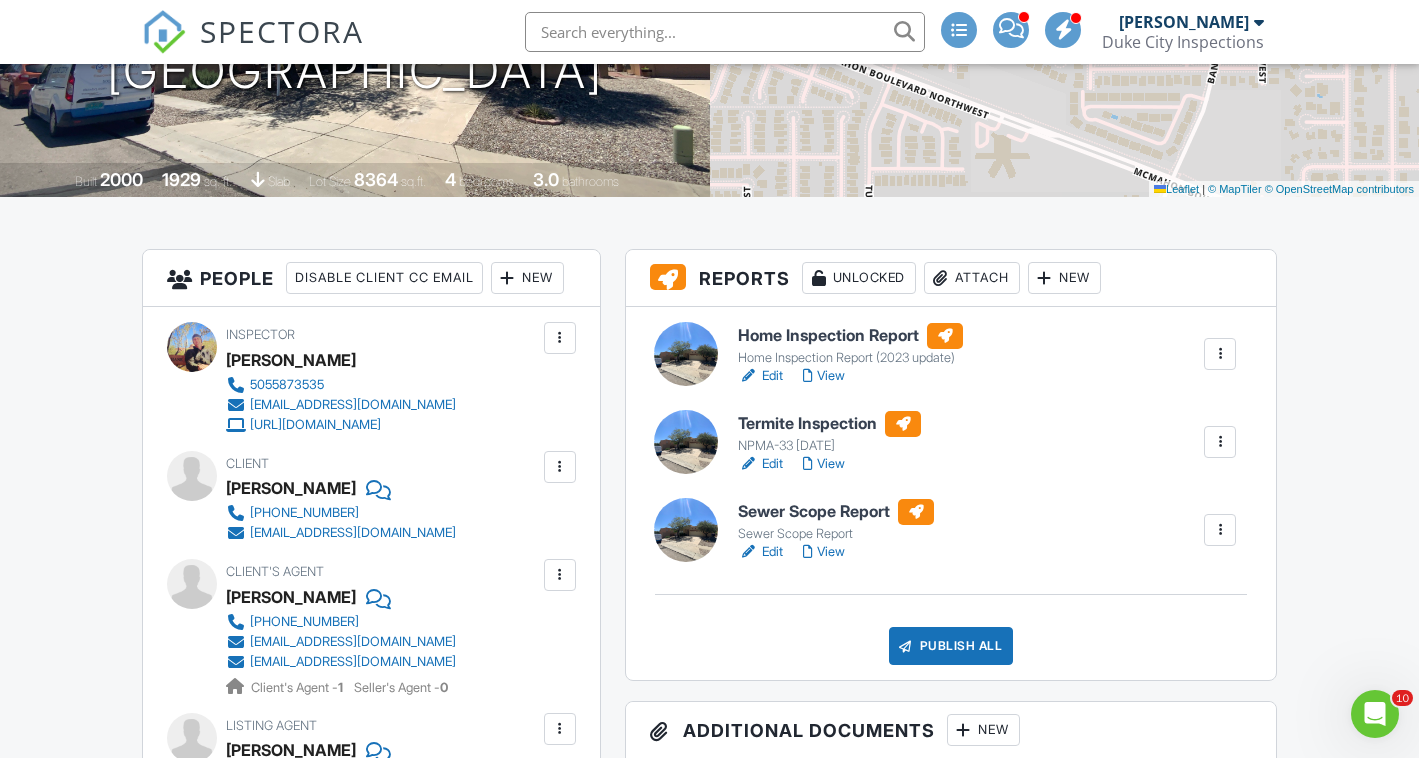 click on "Edit" at bounding box center (760, 376) 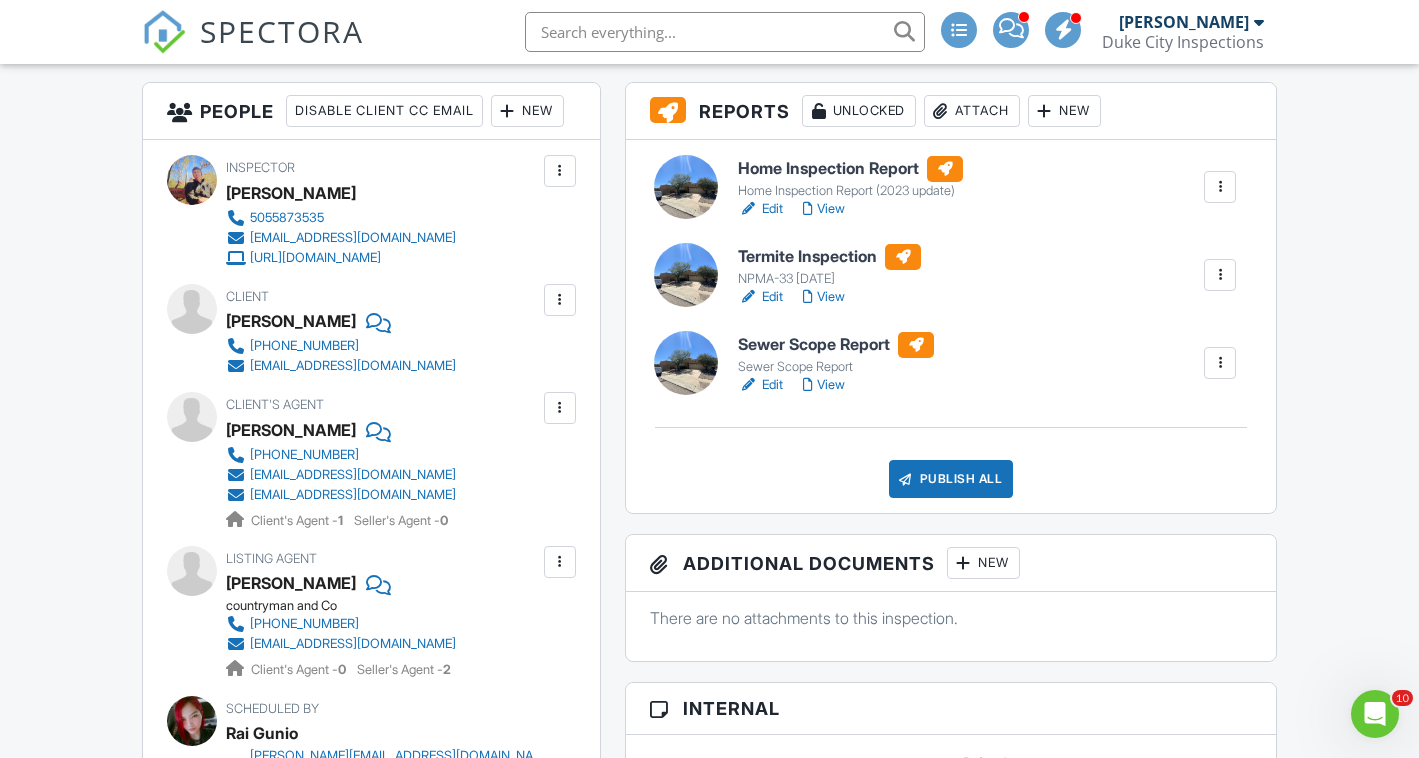 scroll, scrollTop: 505, scrollLeft: 0, axis: vertical 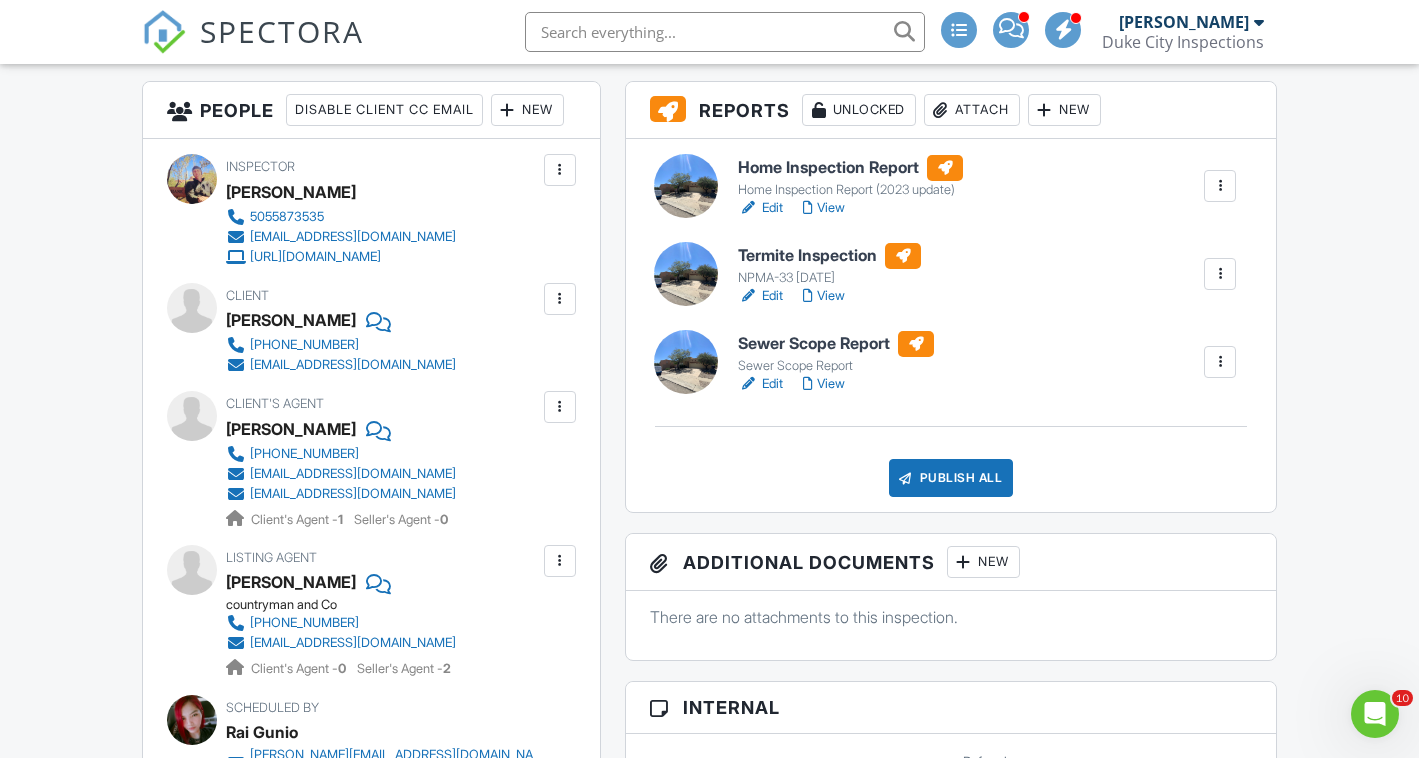 click on "Publish All" at bounding box center (951, 478) 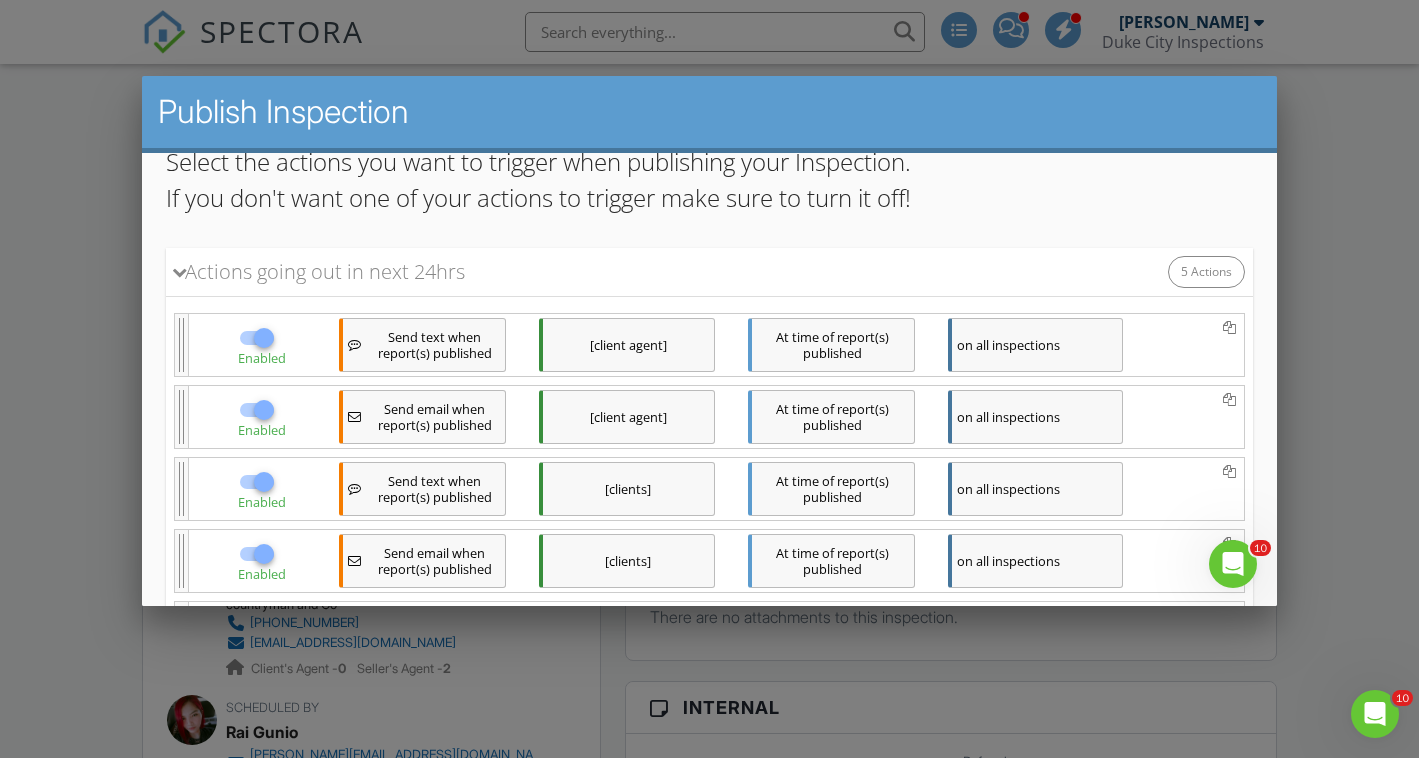 scroll, scrollTop: 513, scrollLeft: 0, axis: vertical 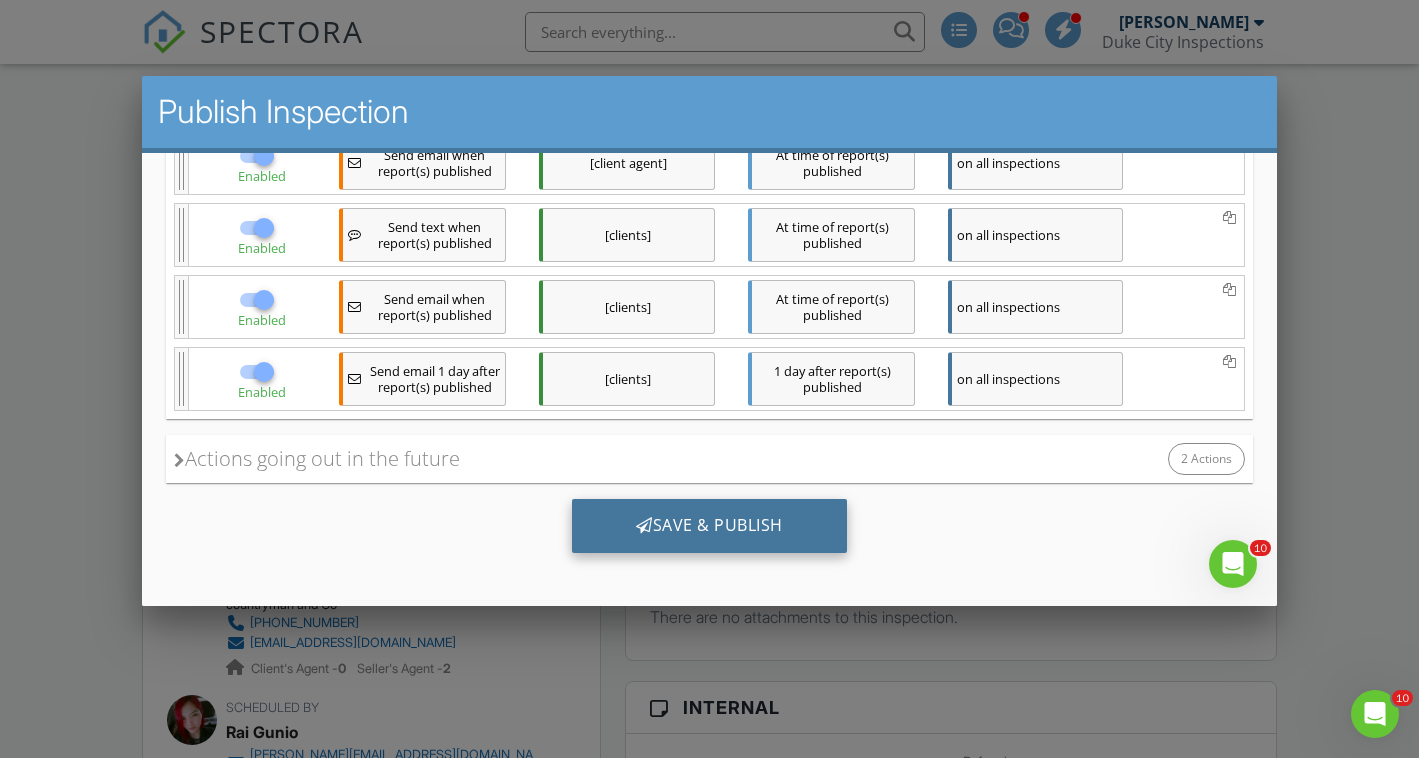 click on "Save & Publish" at bounding box center [708, 525] 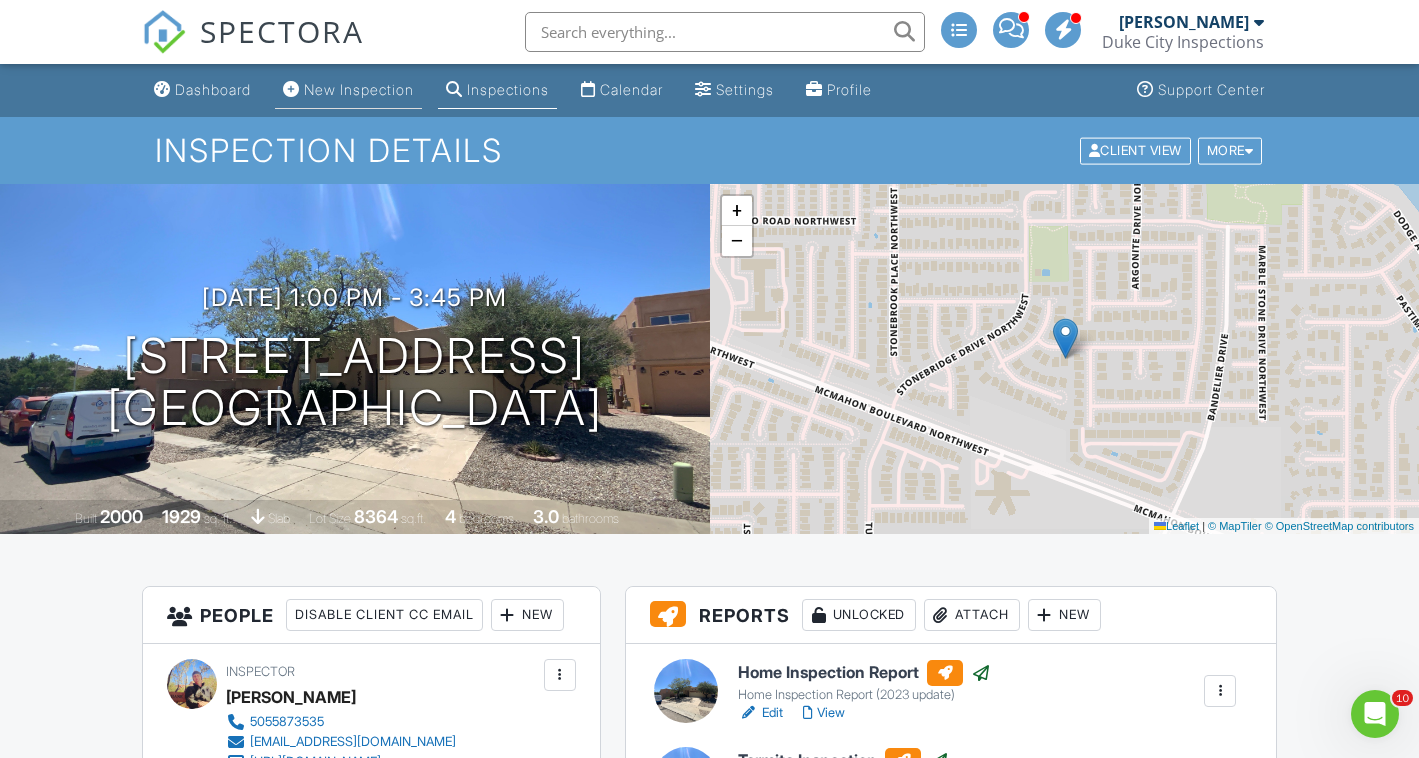 scroll, scrollTop: 0, scrollLeft: 0, axis: both 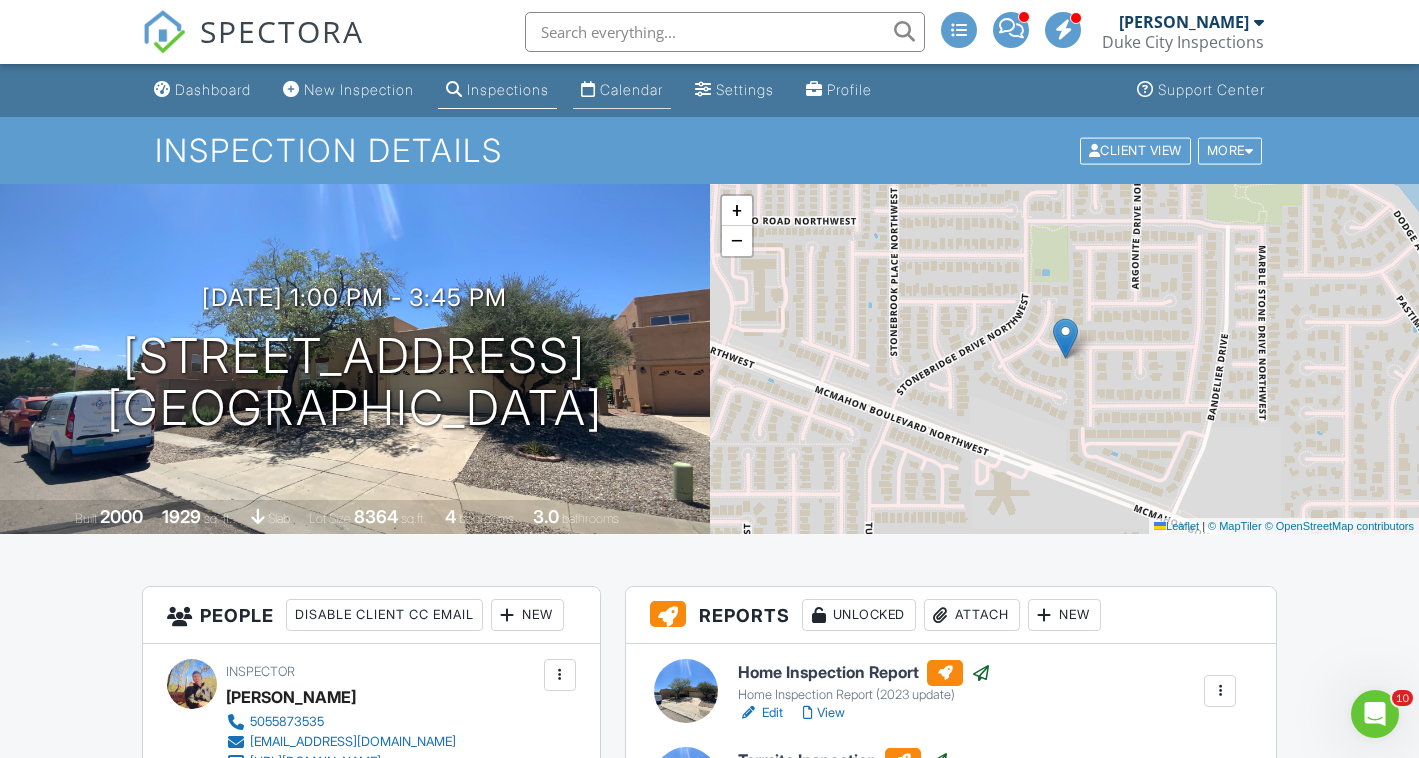 click on "Calendar" at bounding box center (631, 89) 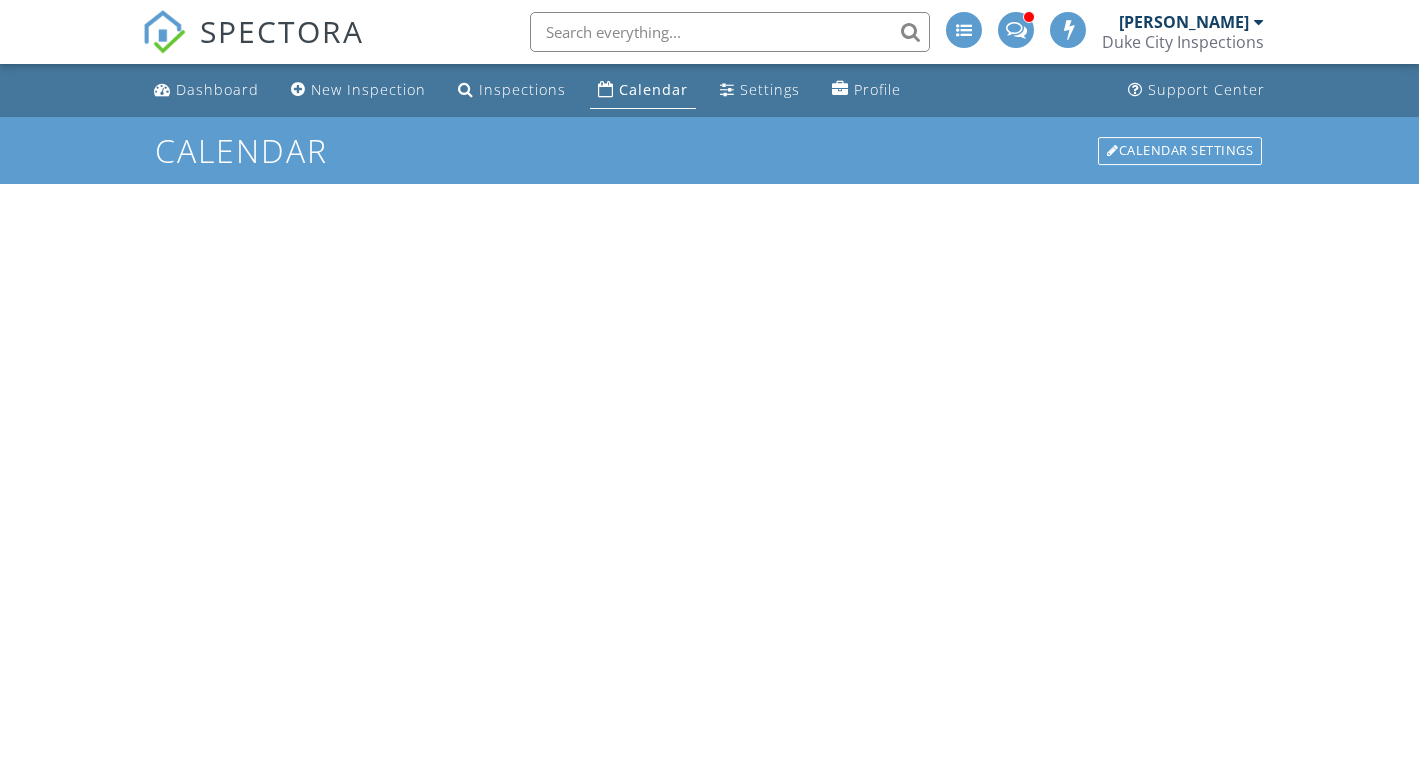 scroll, scrollTop: 0, scrollLeft: 0, axis: both 